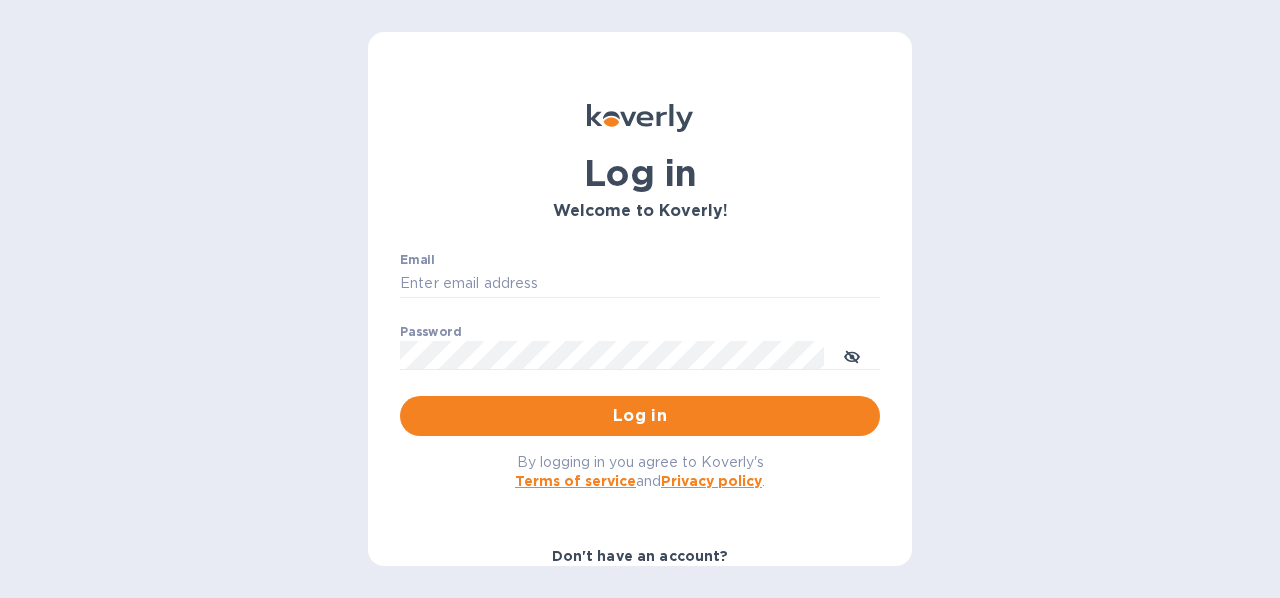 scroll, scrollTop: 0, scrollLeft: 0, axis: both 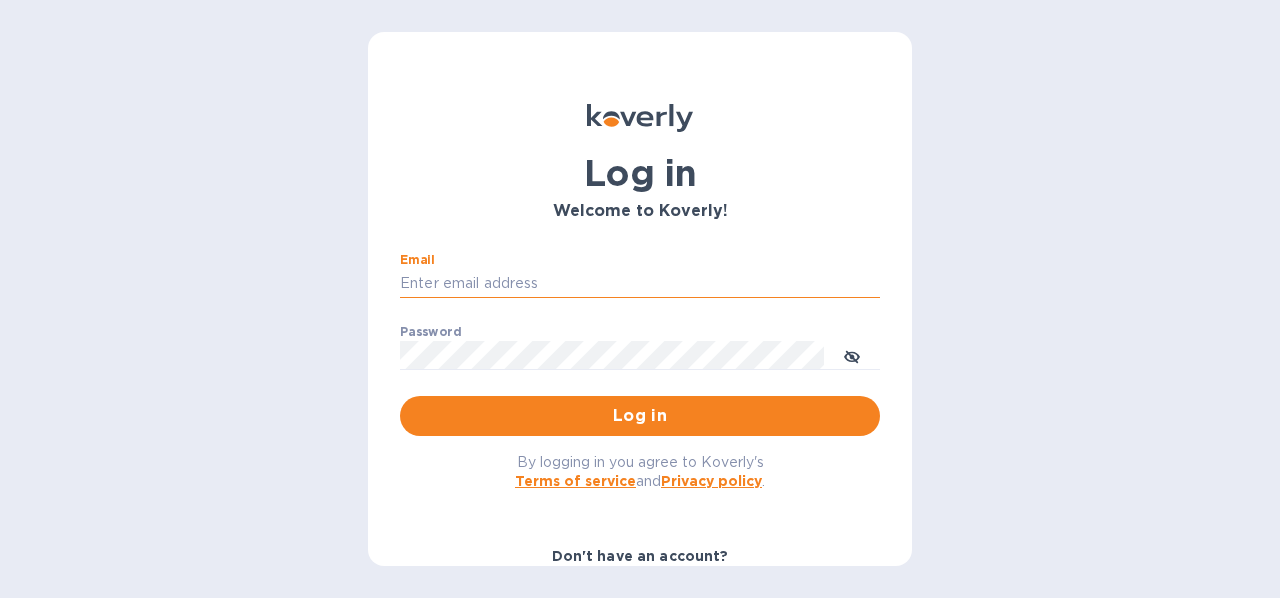 click on "Email" at bounding box center (640, 284) 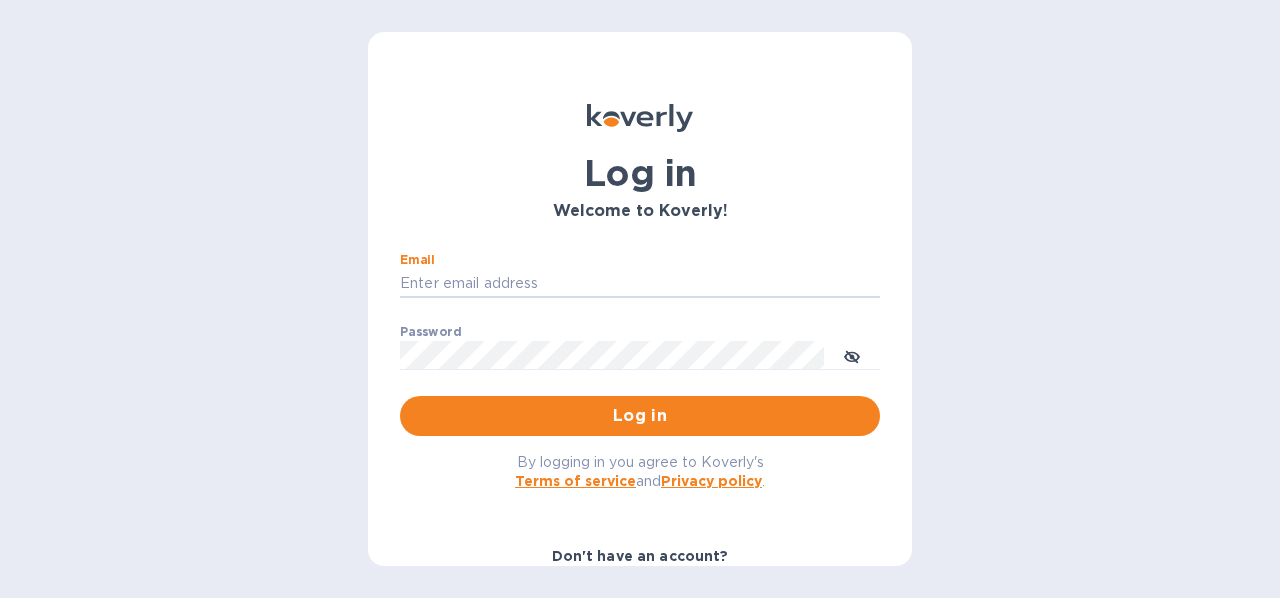 type on "[EMAIL]" 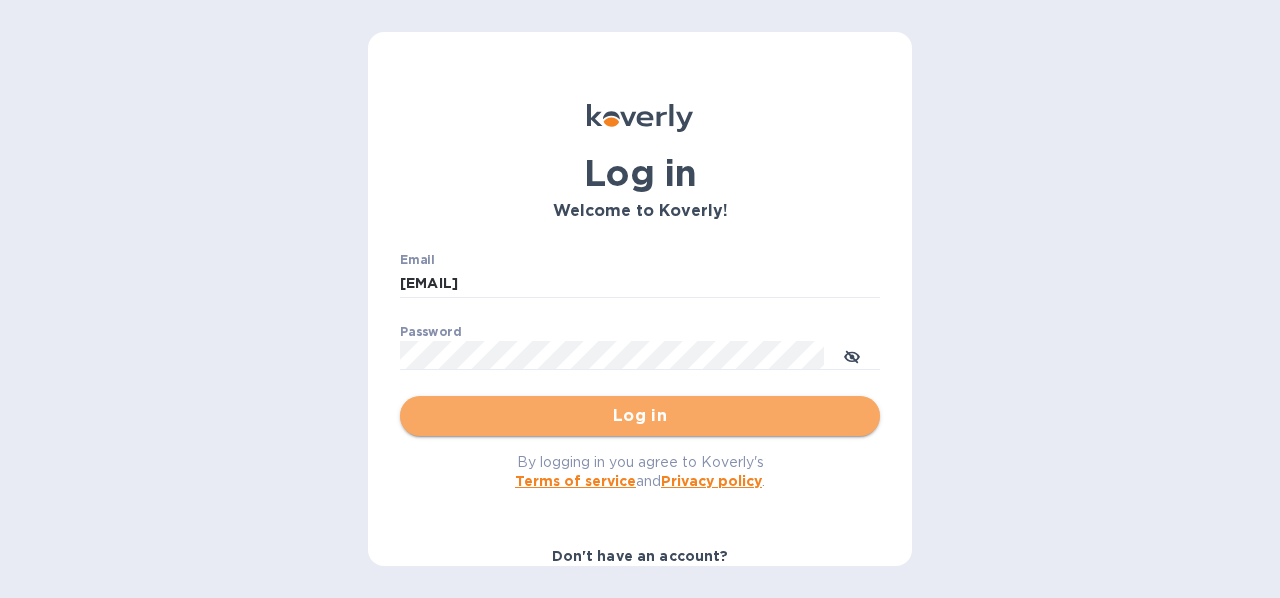 click on "Log in" at bounding box center [640, 416] 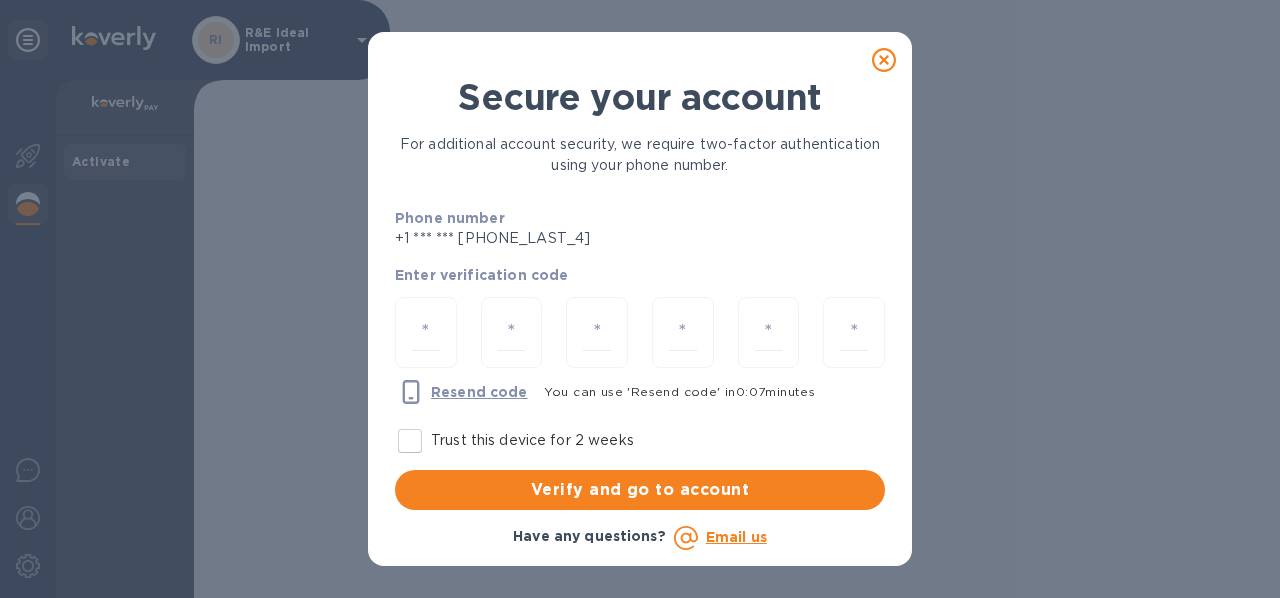 click 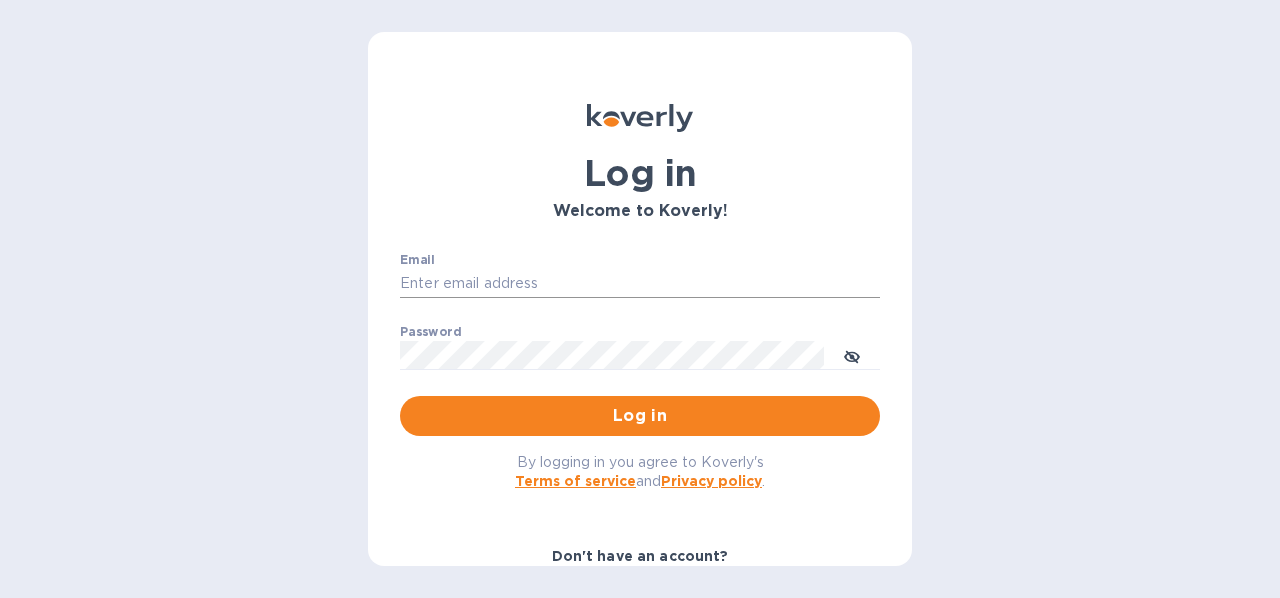 click on "Email" at bounding box center (640, 284) 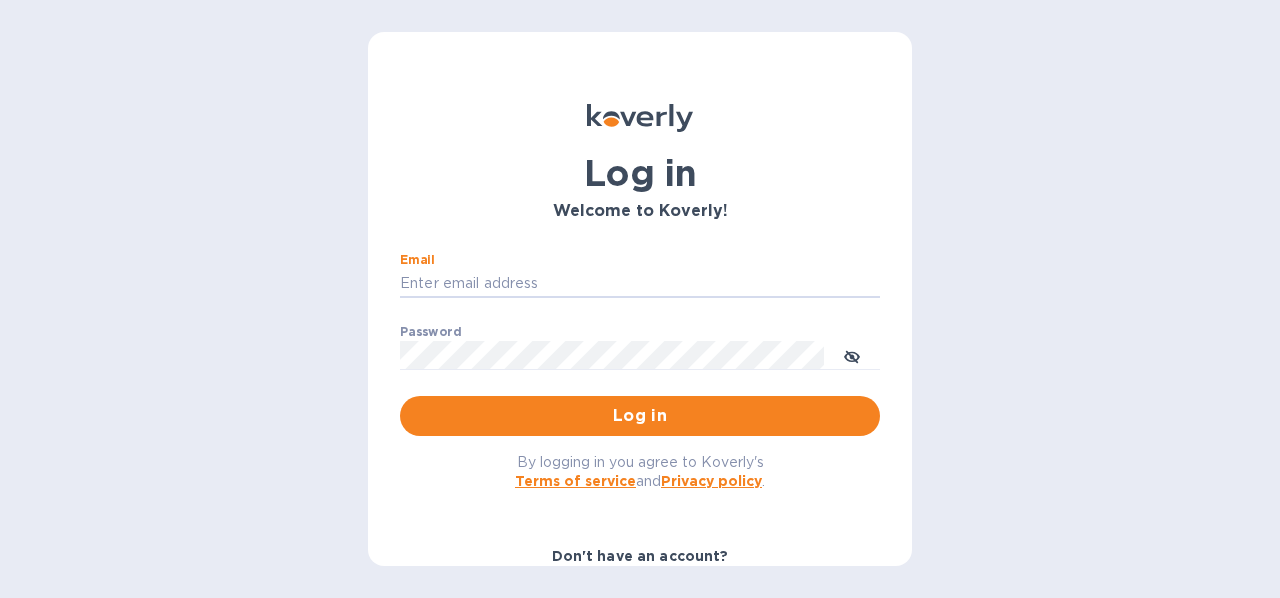 type on "[EMAIL]" 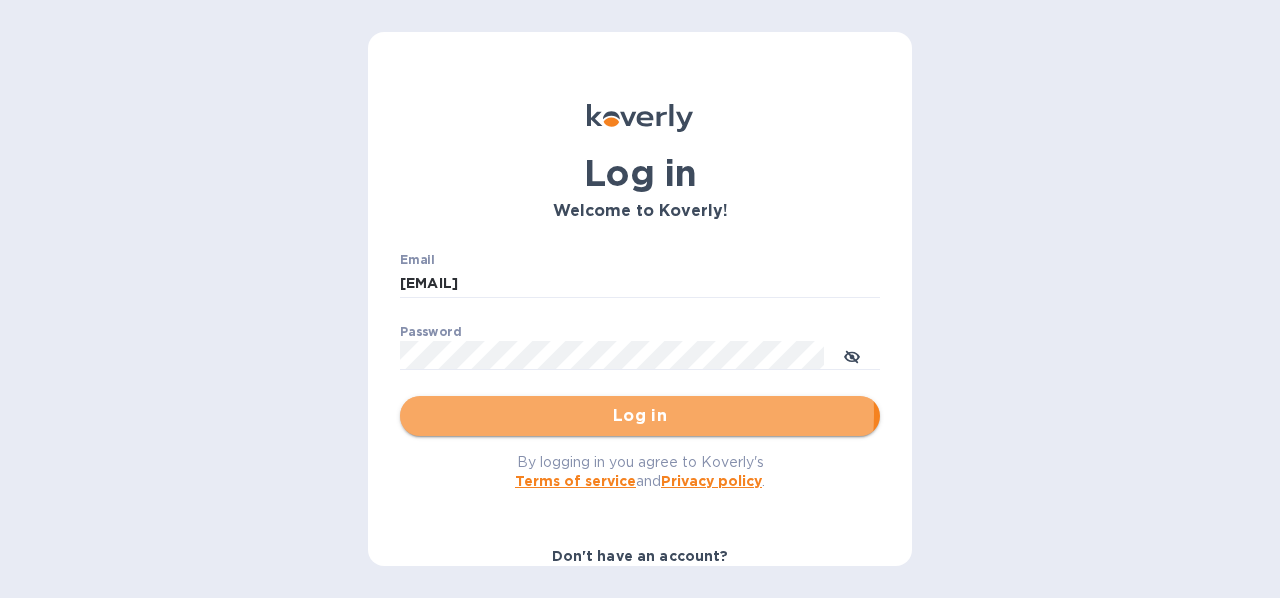 click on "Log in" at bounding box center (640, 416) 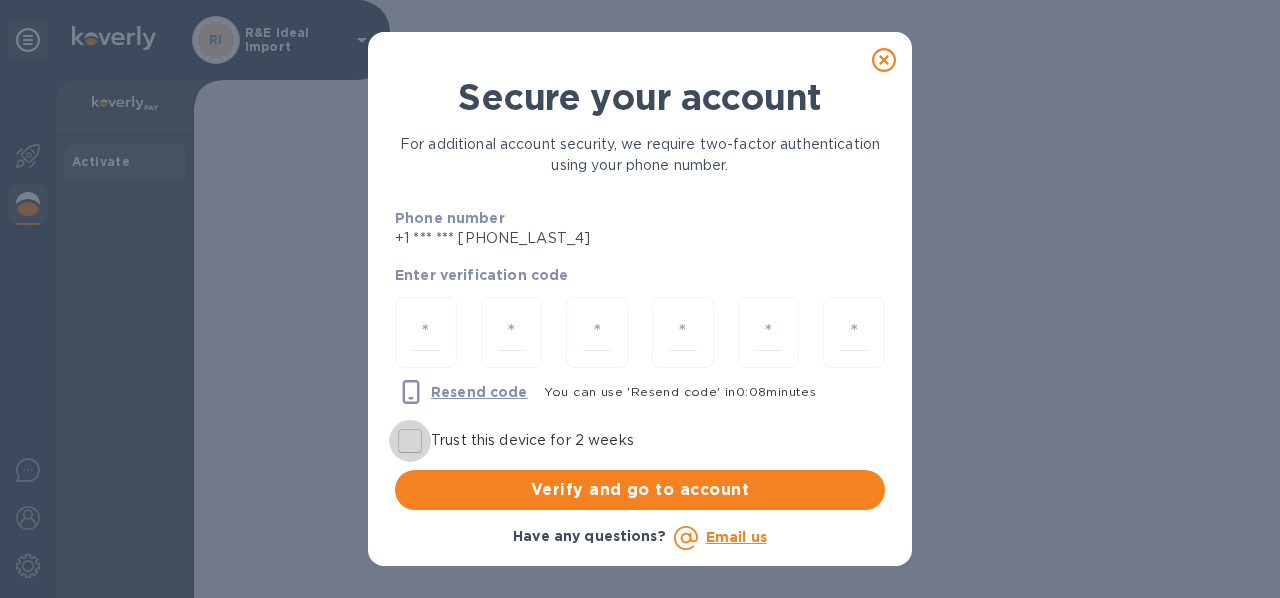 click on "Trust this device for 2 weeks" at bounding box center [410, 441] 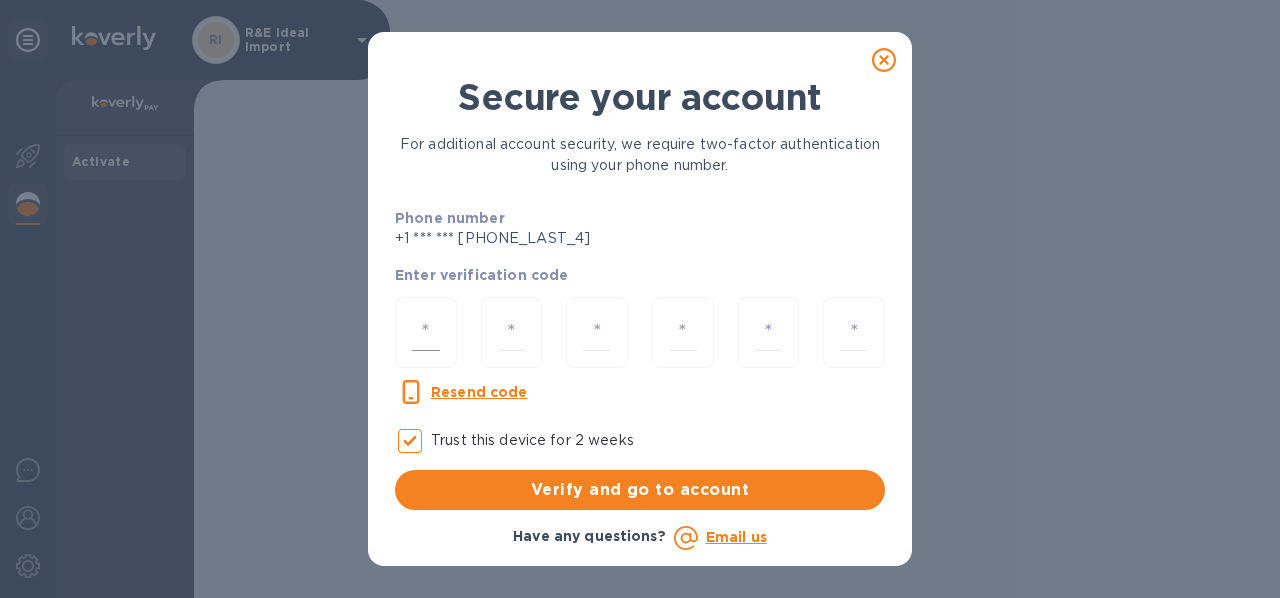 click at bounding box center (426, 332) 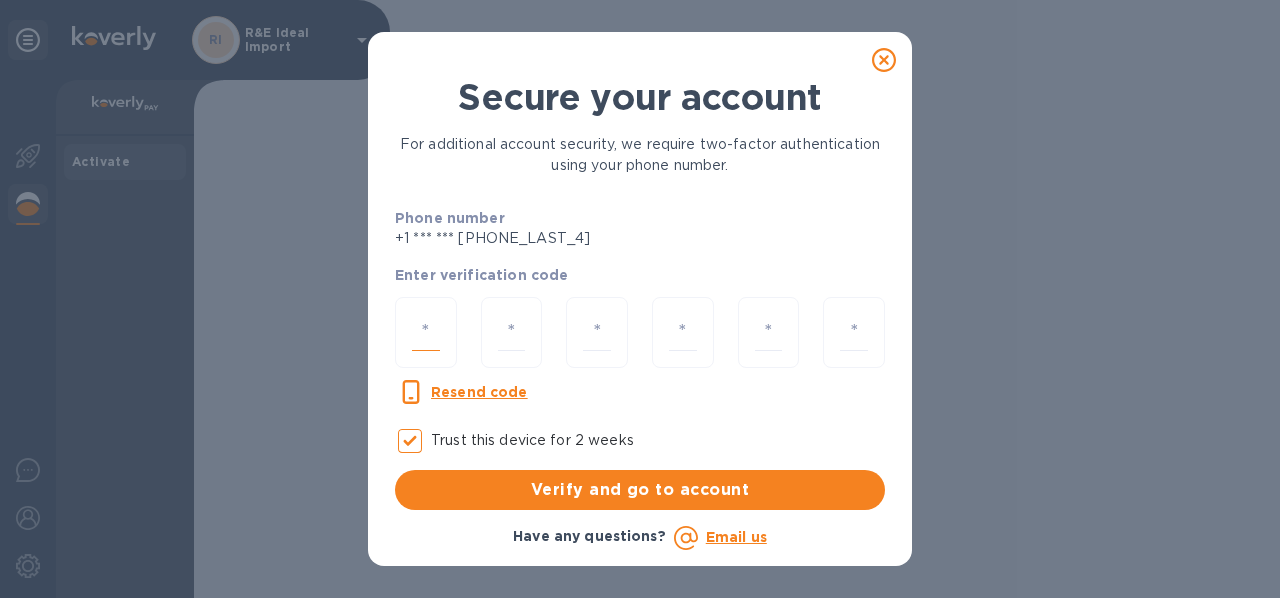 type on "6" 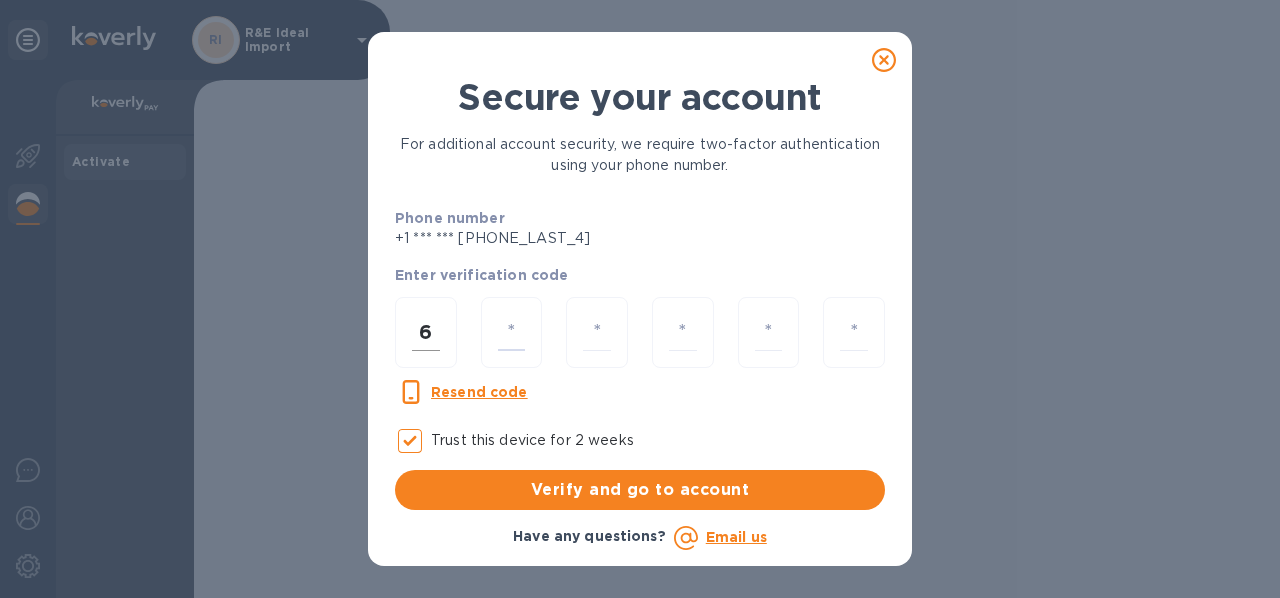 type on "4" 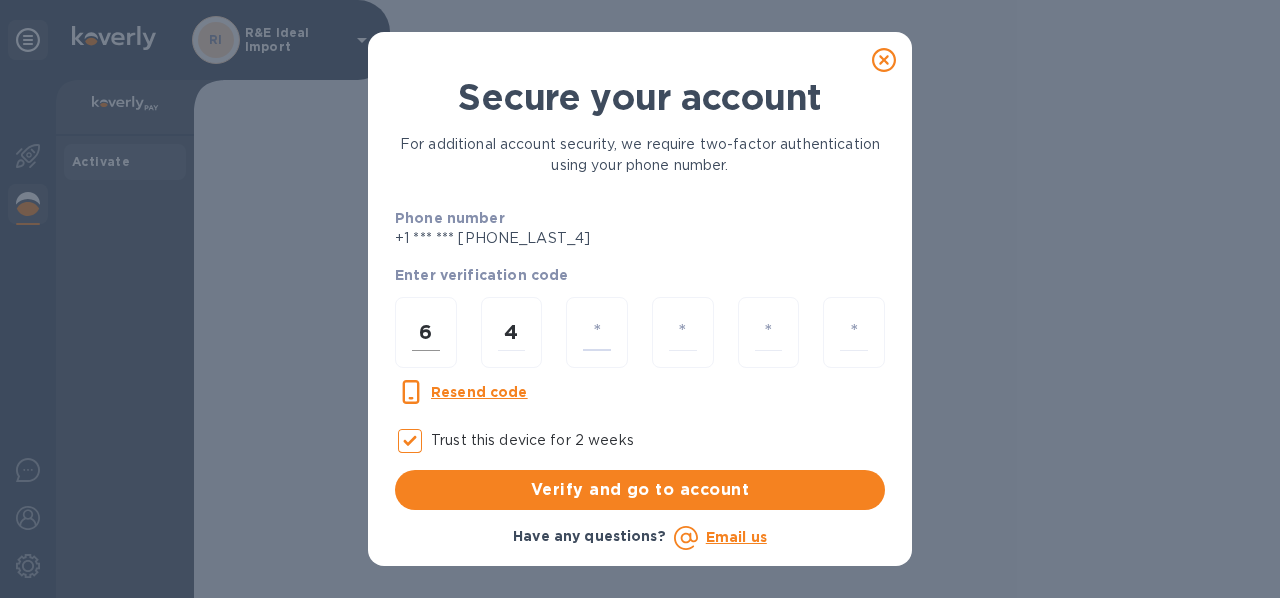 type on "4" 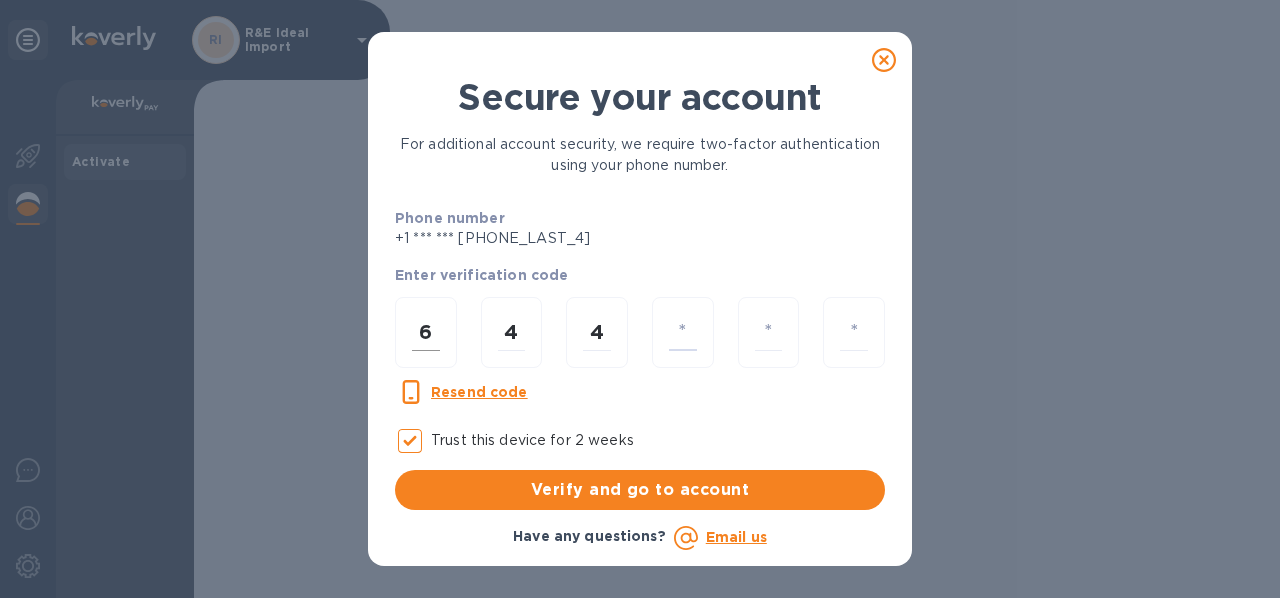 type on "1" 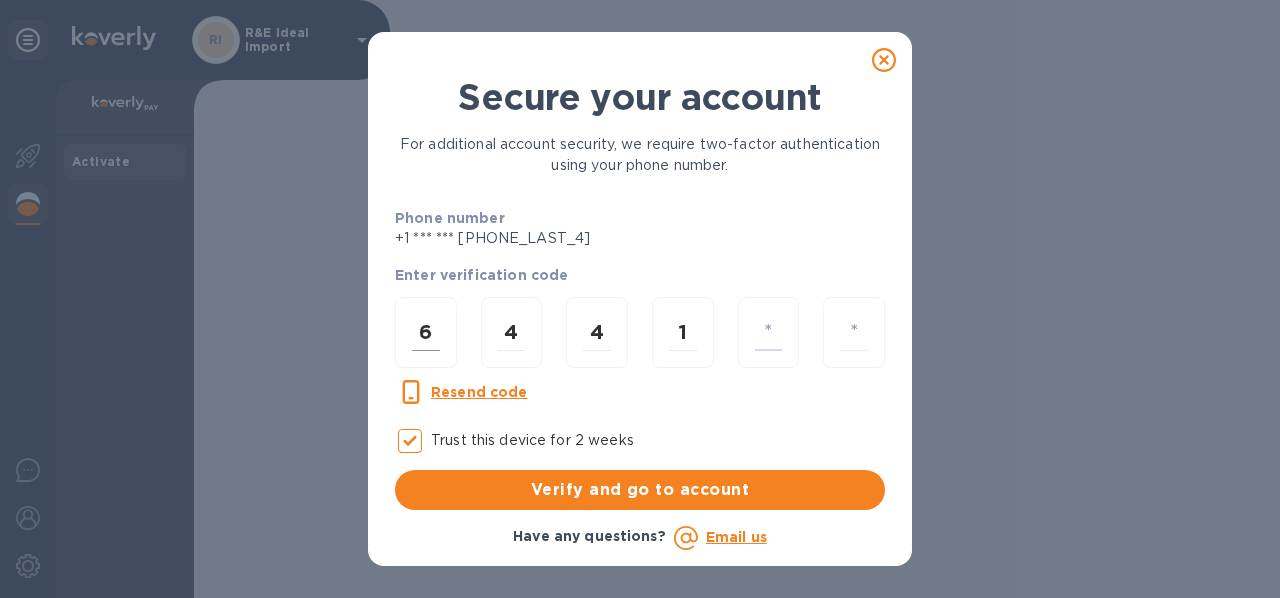 type on "5" 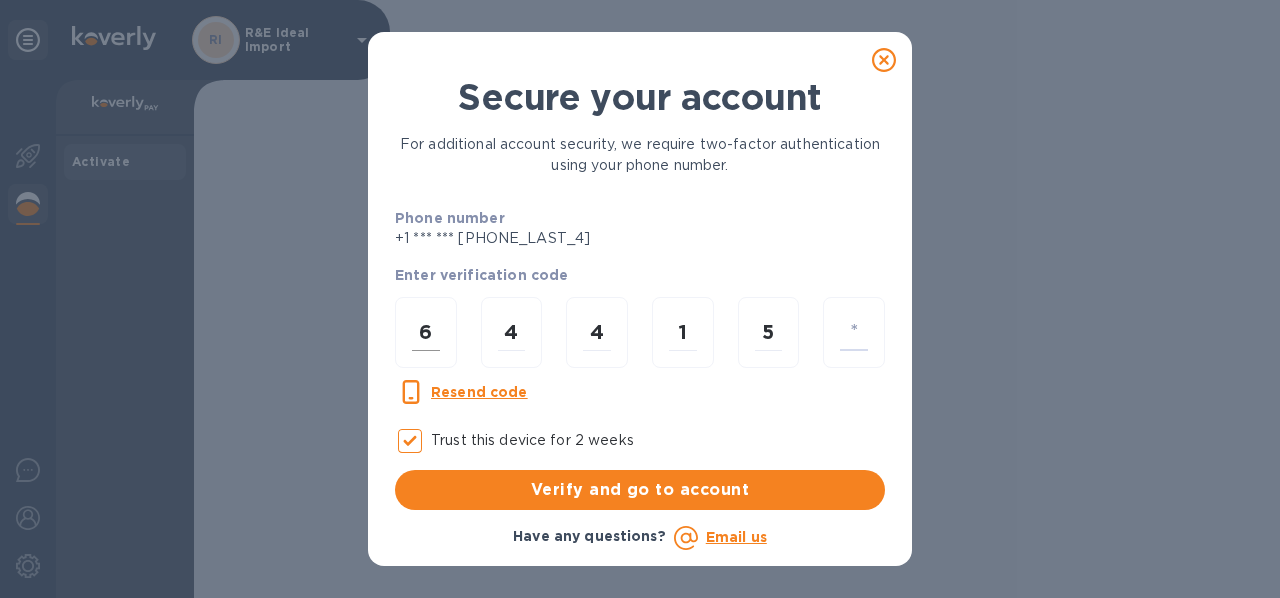 type on "0" 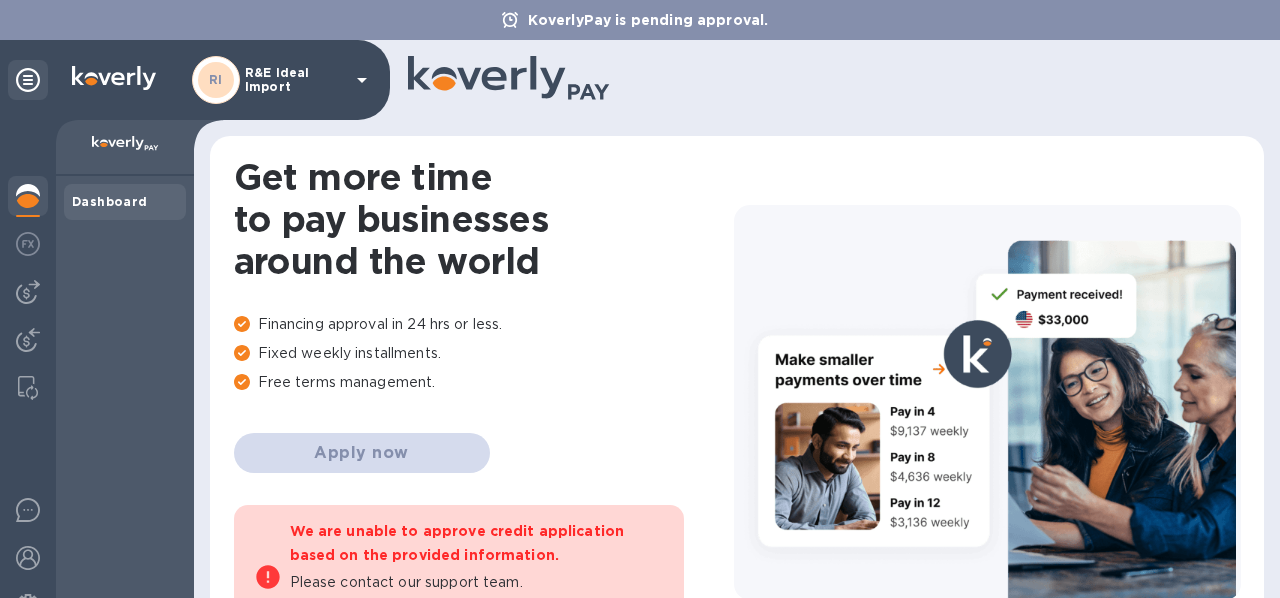 scroll, scrollTop: 0, scrollLeft: 0, axis: both 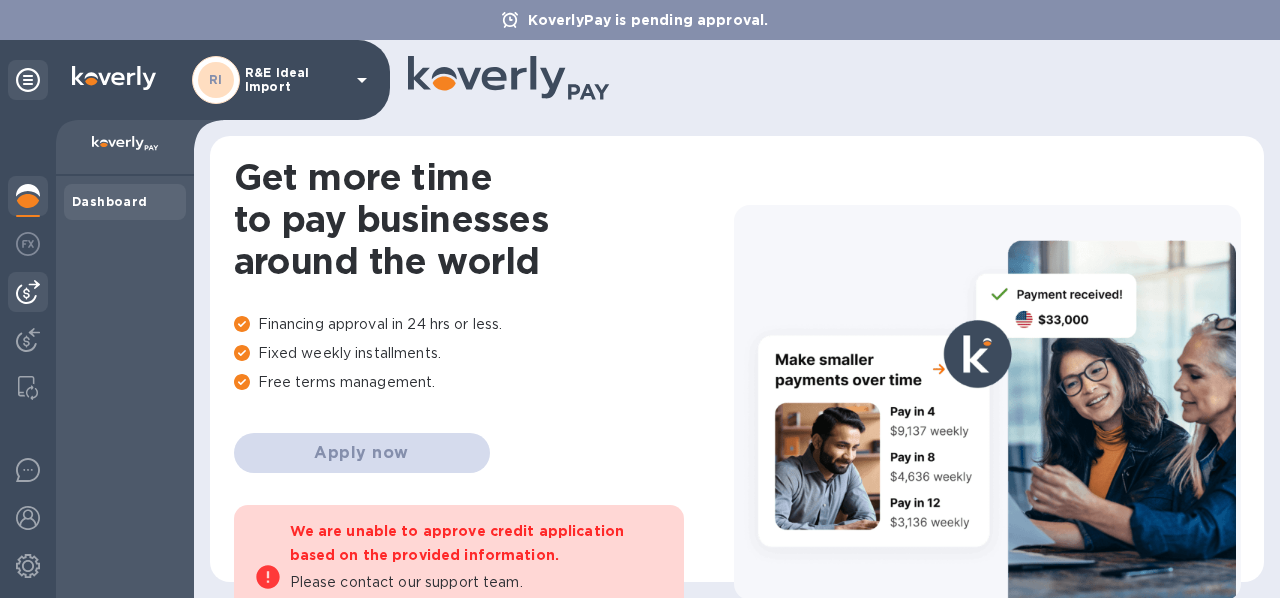 click at bounding box center (28, 292) 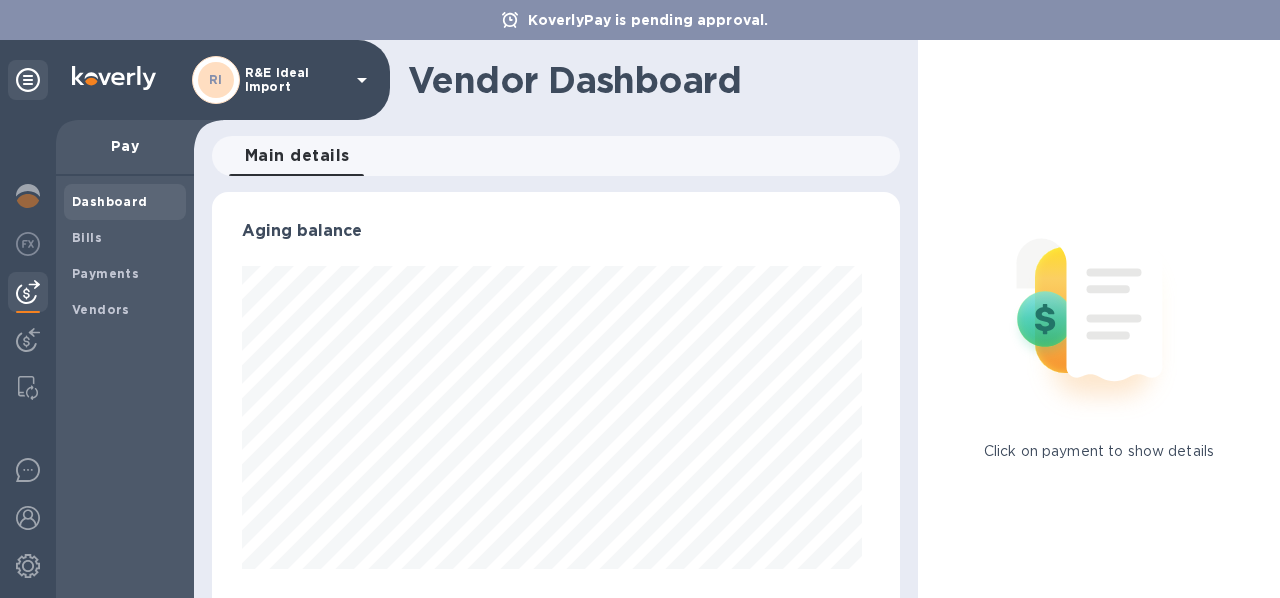 scroll, scrollTop: 999568, scrollLeft: 999320, axis: both 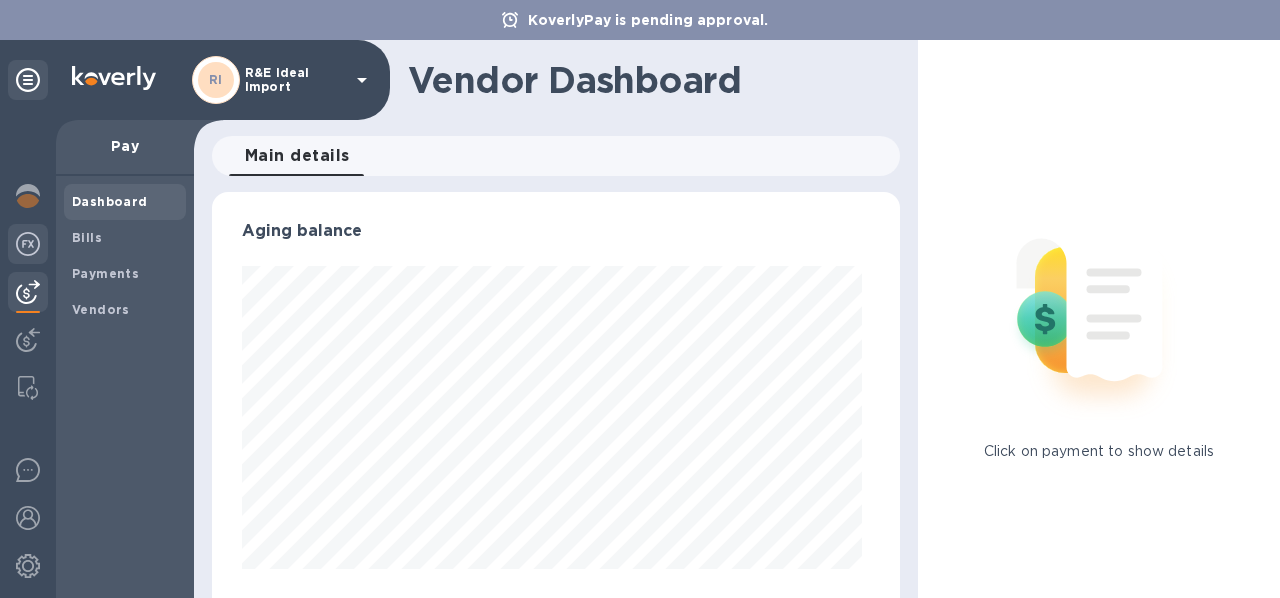 click at bounding box center [28, 244] 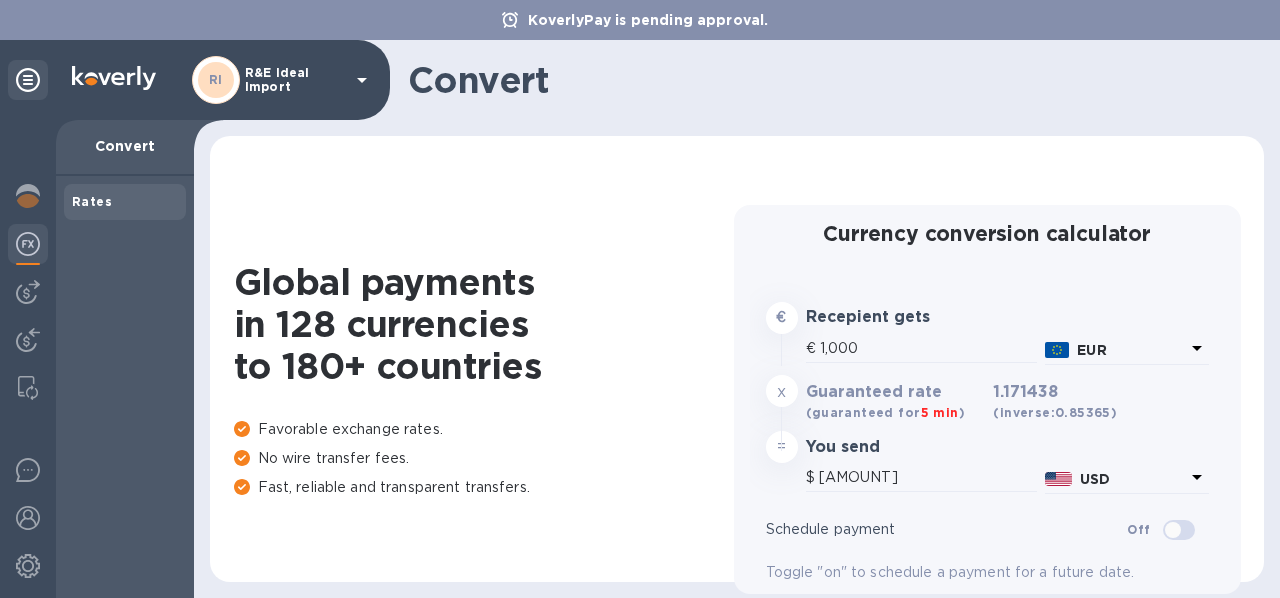 type on "1,171.44" 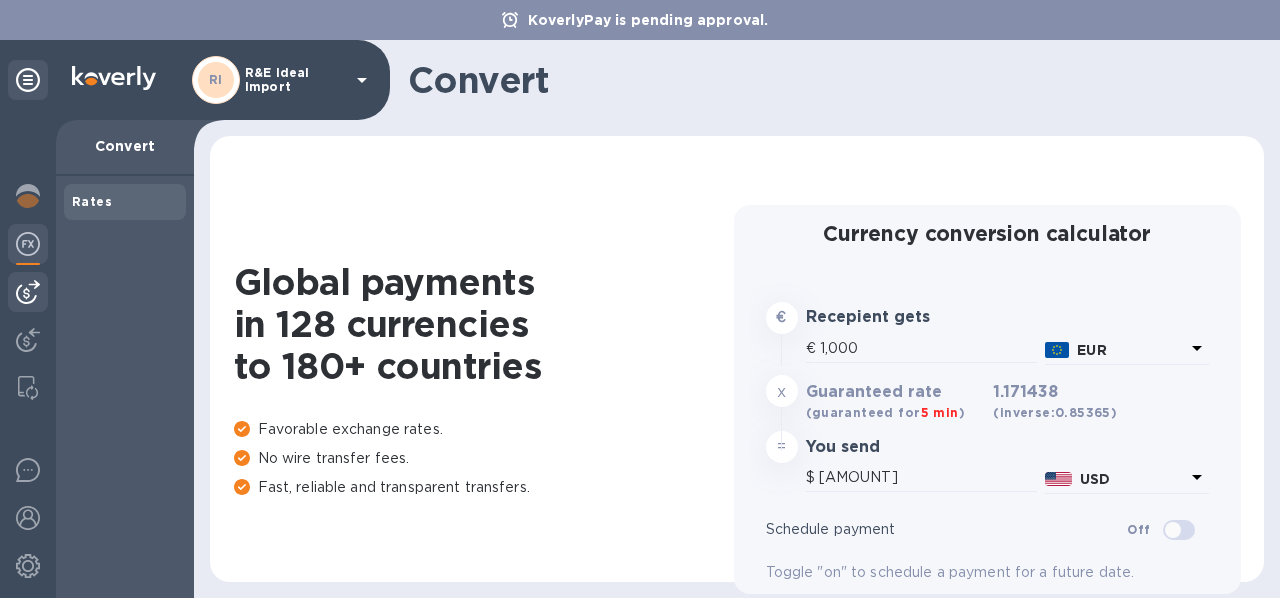 click at bounding box center [28, 292] 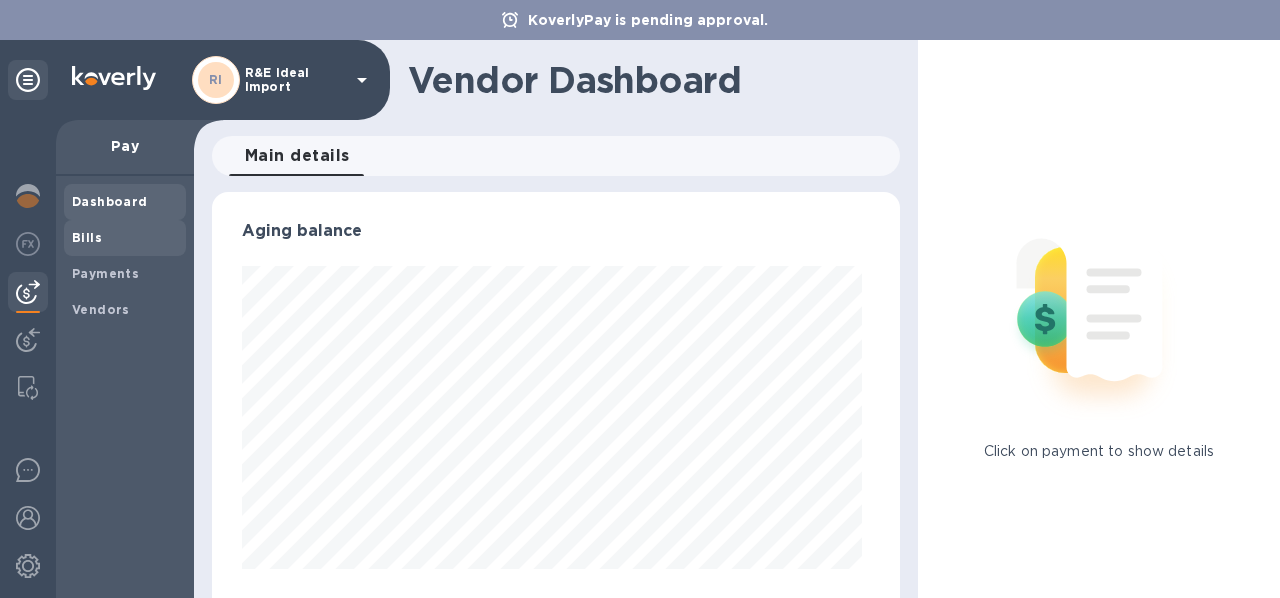 scroll, scrollTop: 999568, scrollLeft: 999320, axis: both 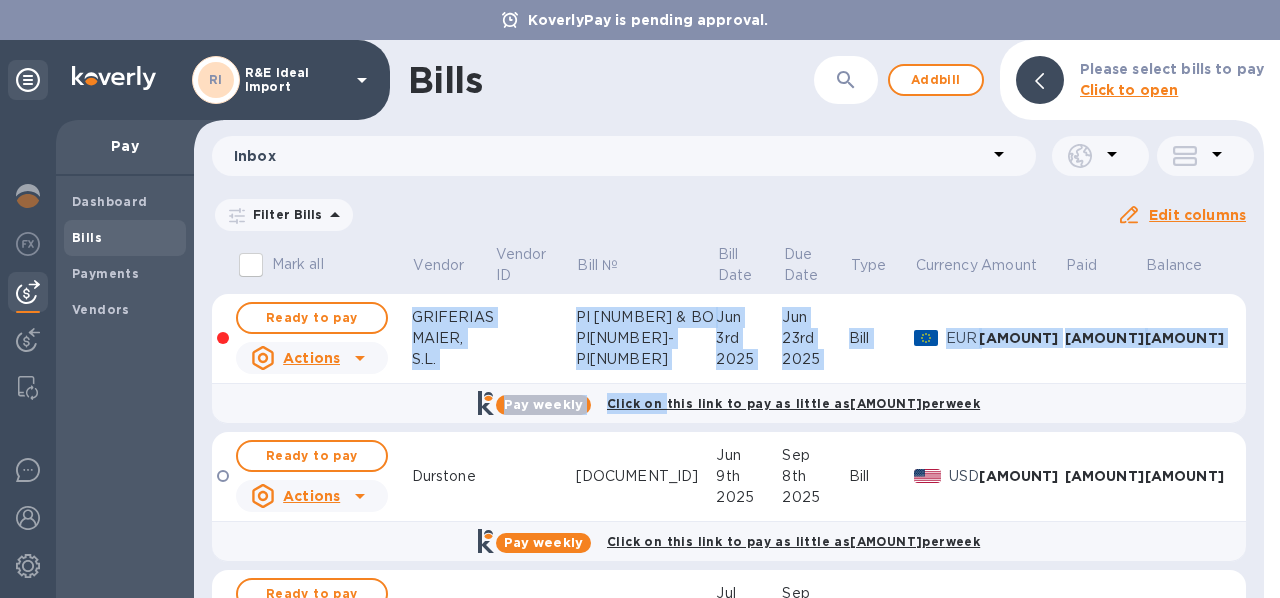 drag, startPoint x: 675, startPoint y: 387, endPoint x: 640, endPoint y: 289, distance: 104.062485 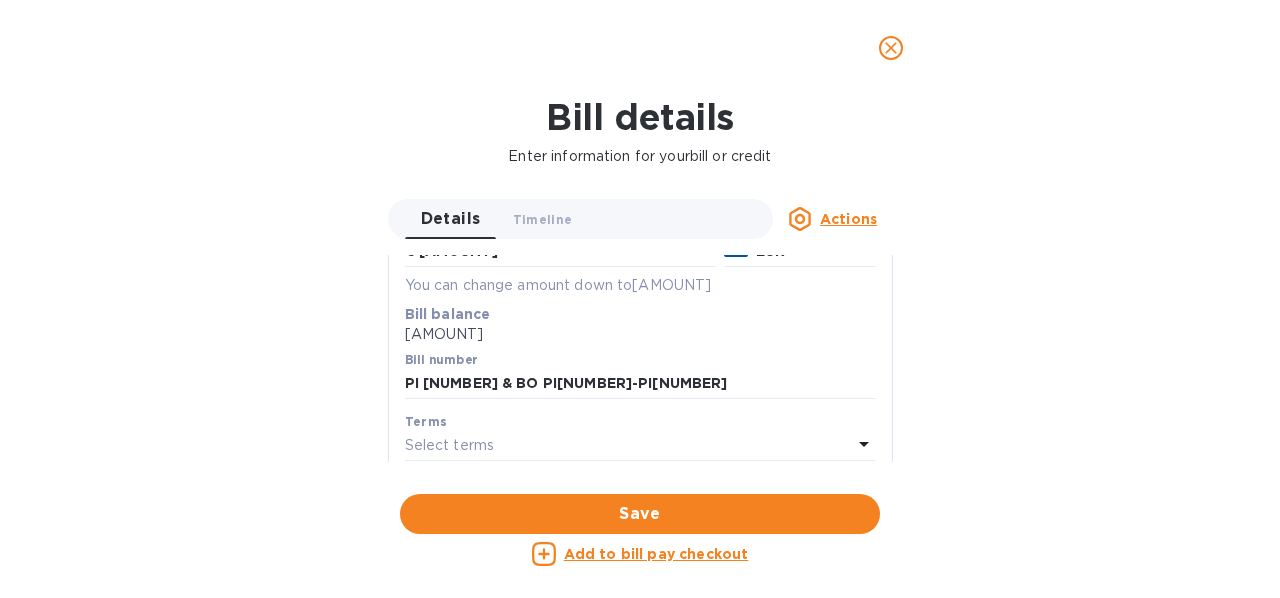 scroll, scrollTop: 233, scrollLeft: 0, axis: vertical 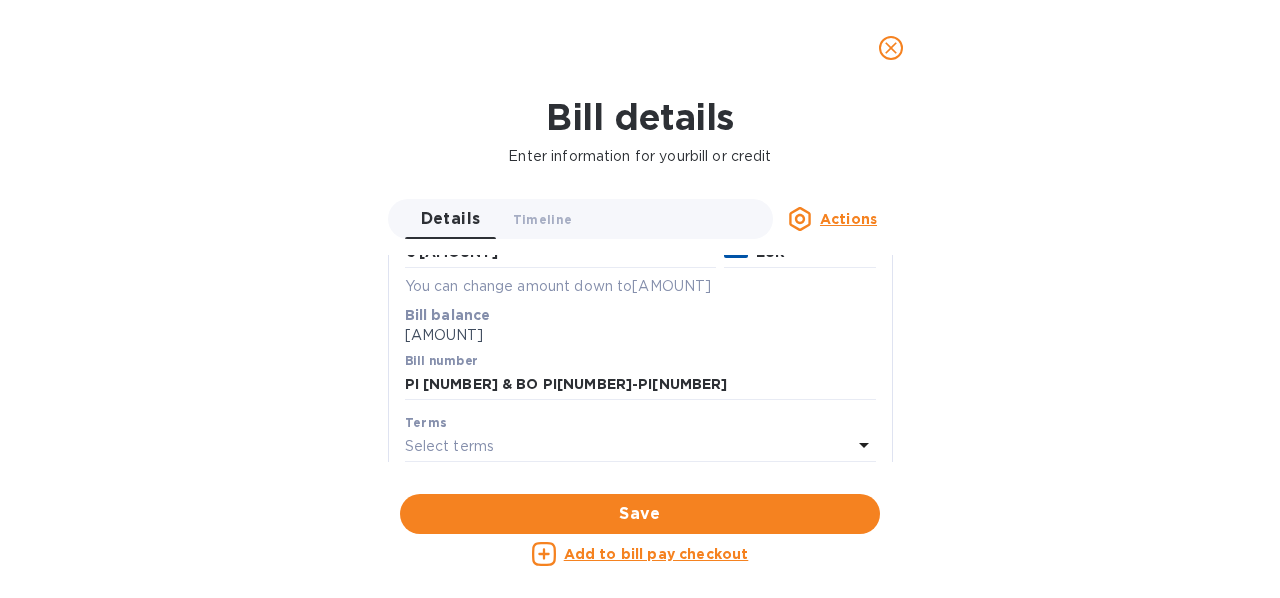 click at bounding box center [891, 48] 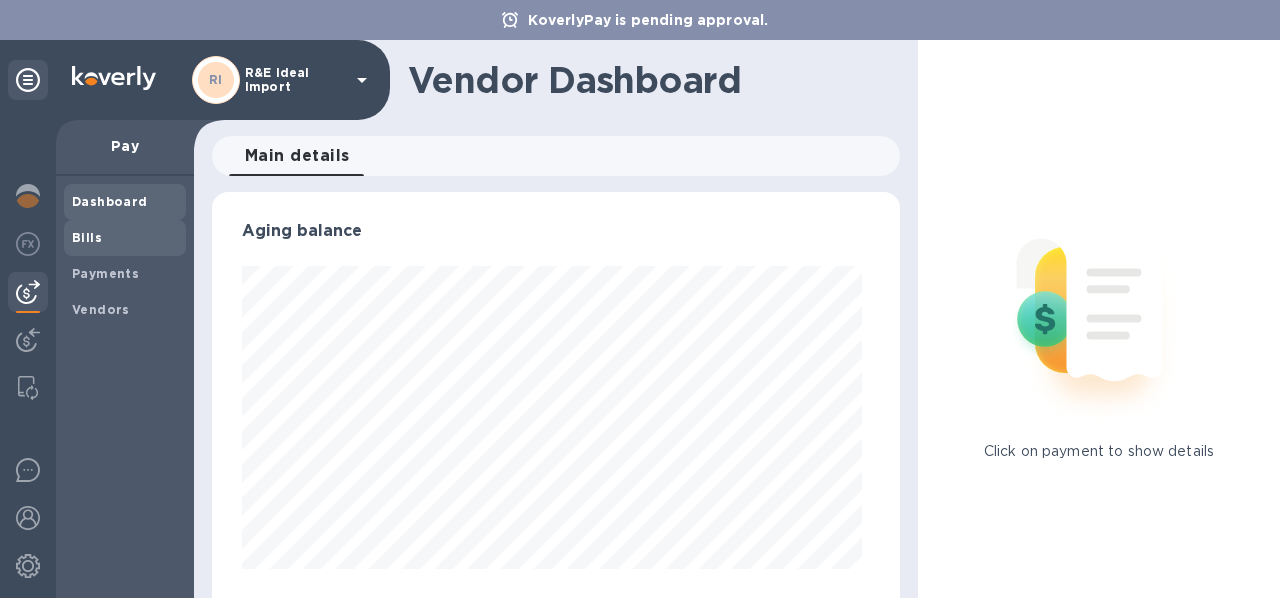 click on "Bills" at bounding box center [125, 238] 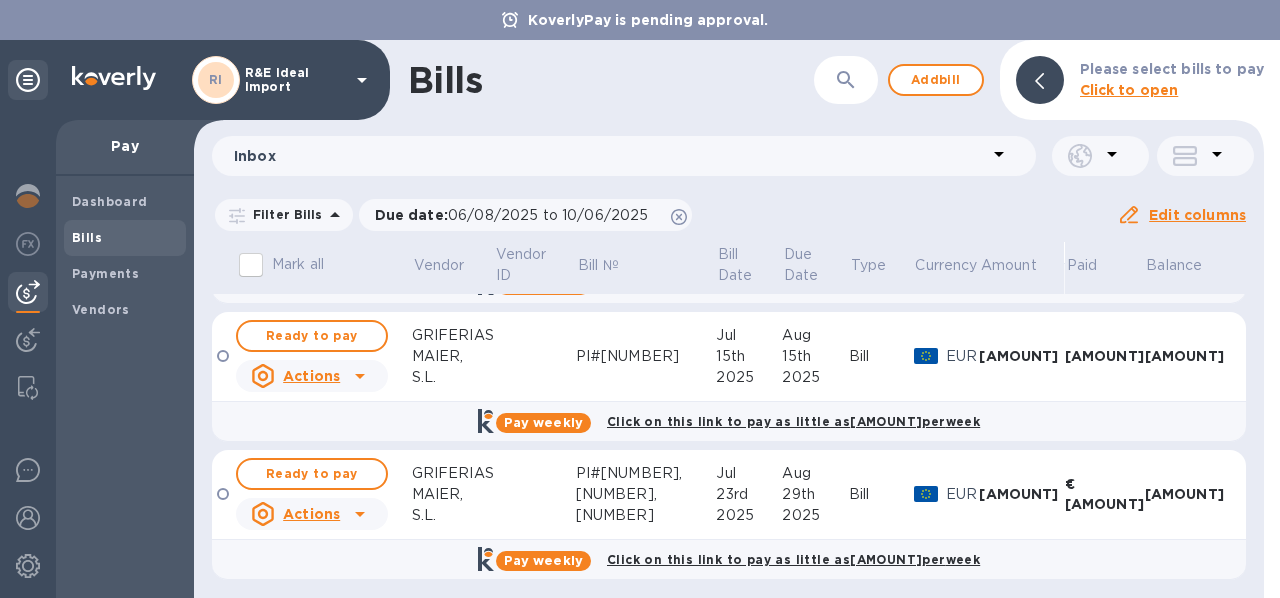 scroll, scrollTop: 403, scrollLeft: 0, axis: vertical 